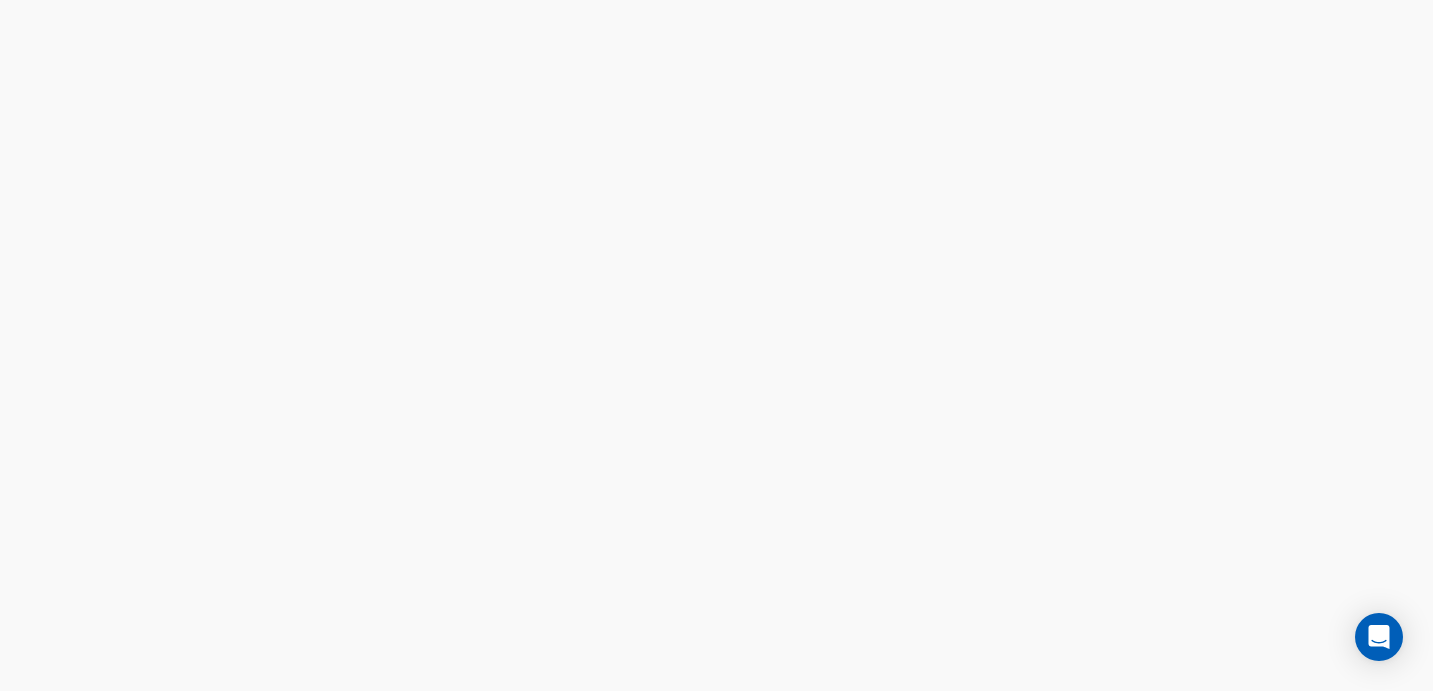 scroll, scrollTop: 0, scrollLeft: 0, axis: both 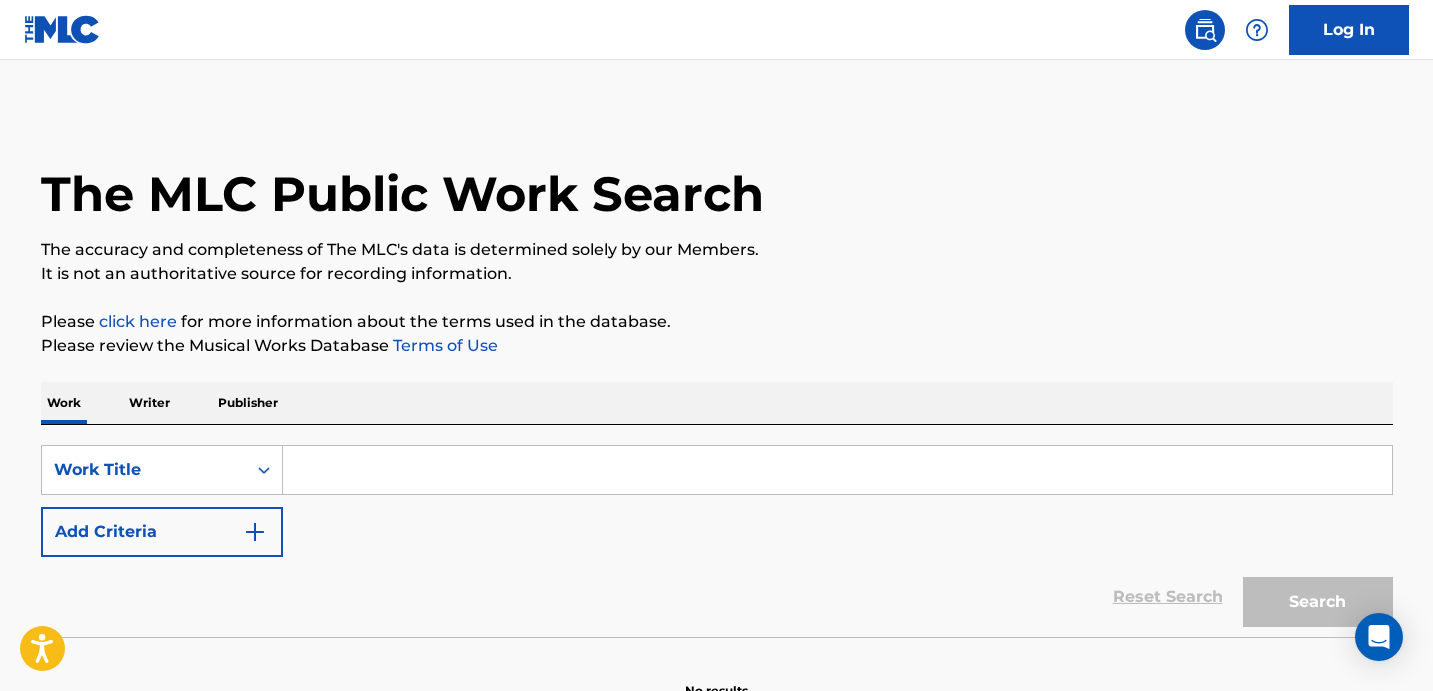 click at bounding box center (837, 470) 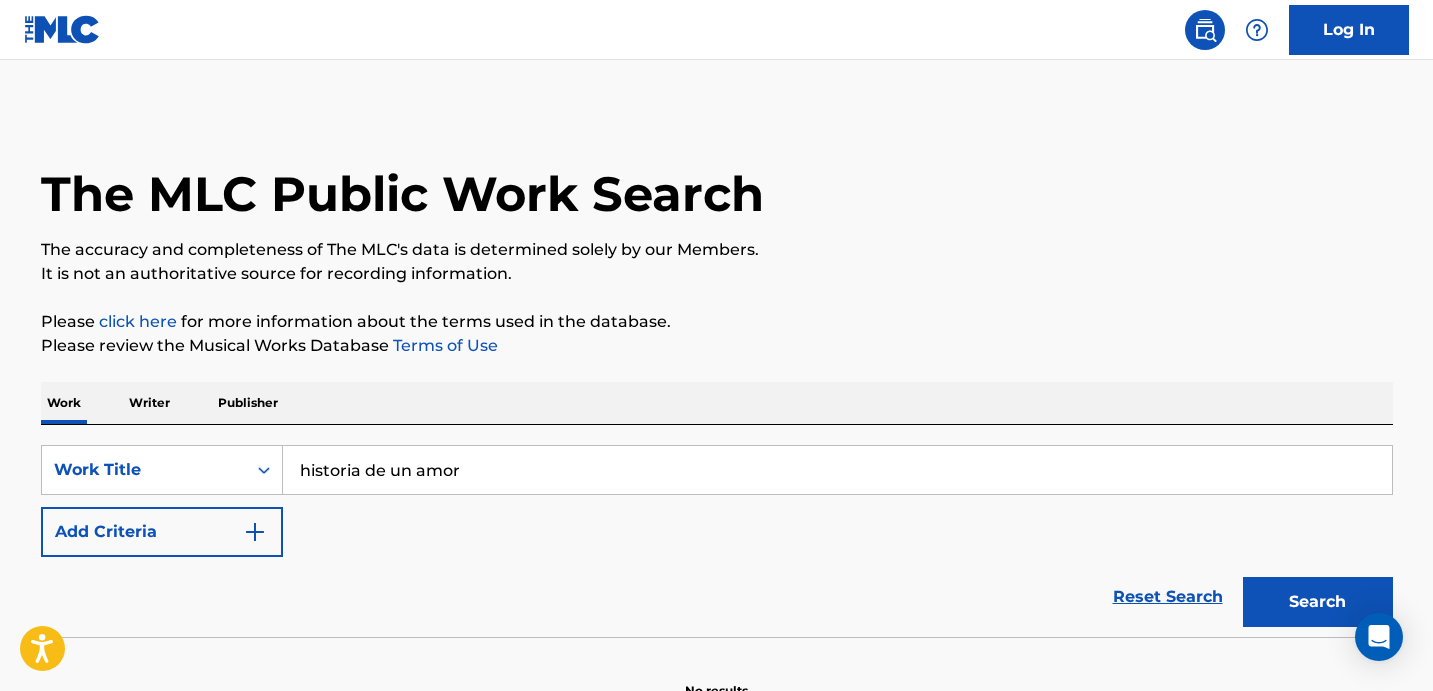 type on "historia de un amor" 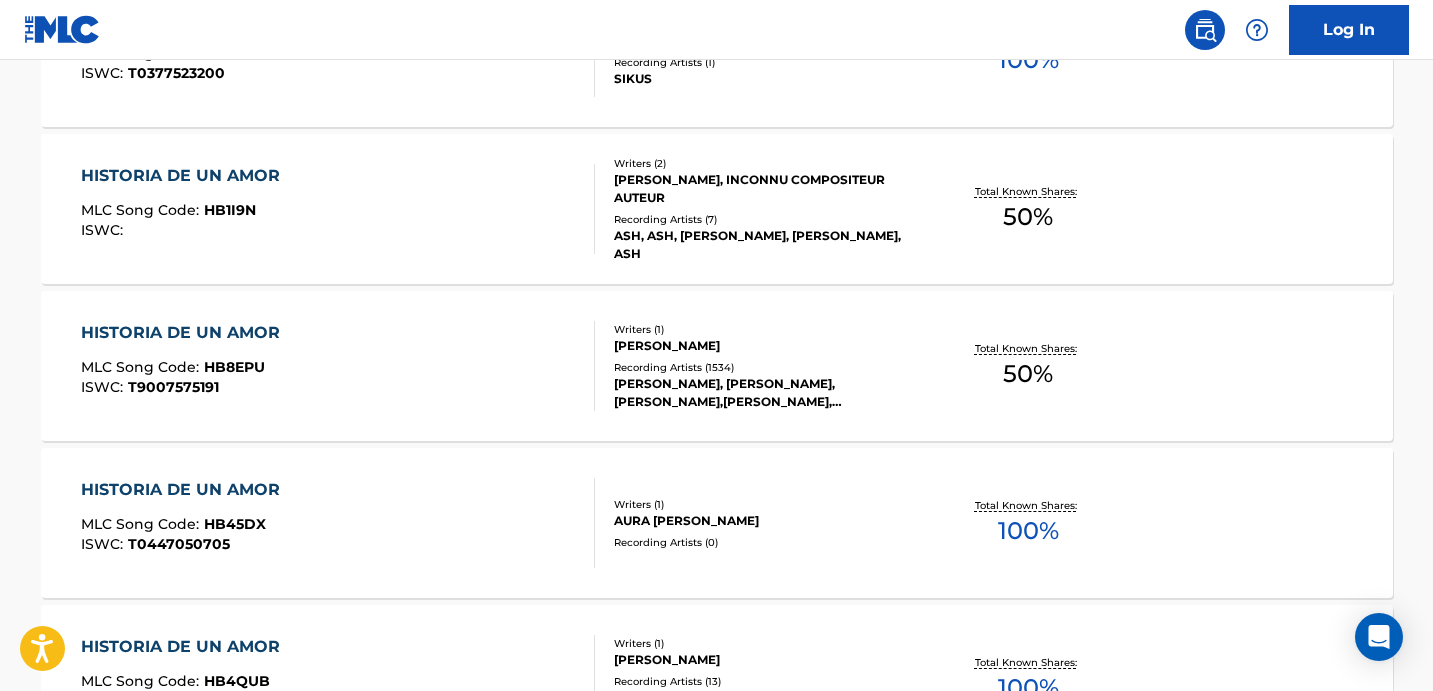 scroll, scrollTop: 1757, scrollLeft: 0, axis: vertical 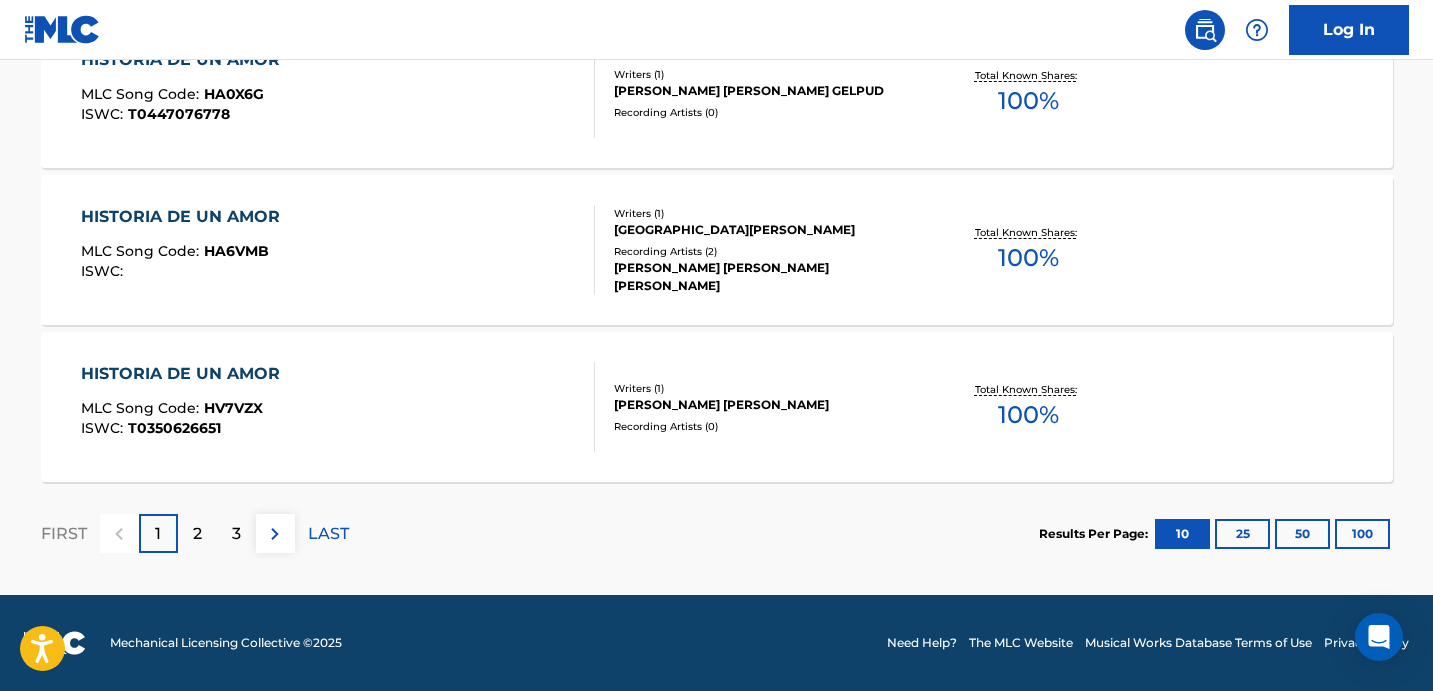 click on "100" at bounding box center (1362, 534) 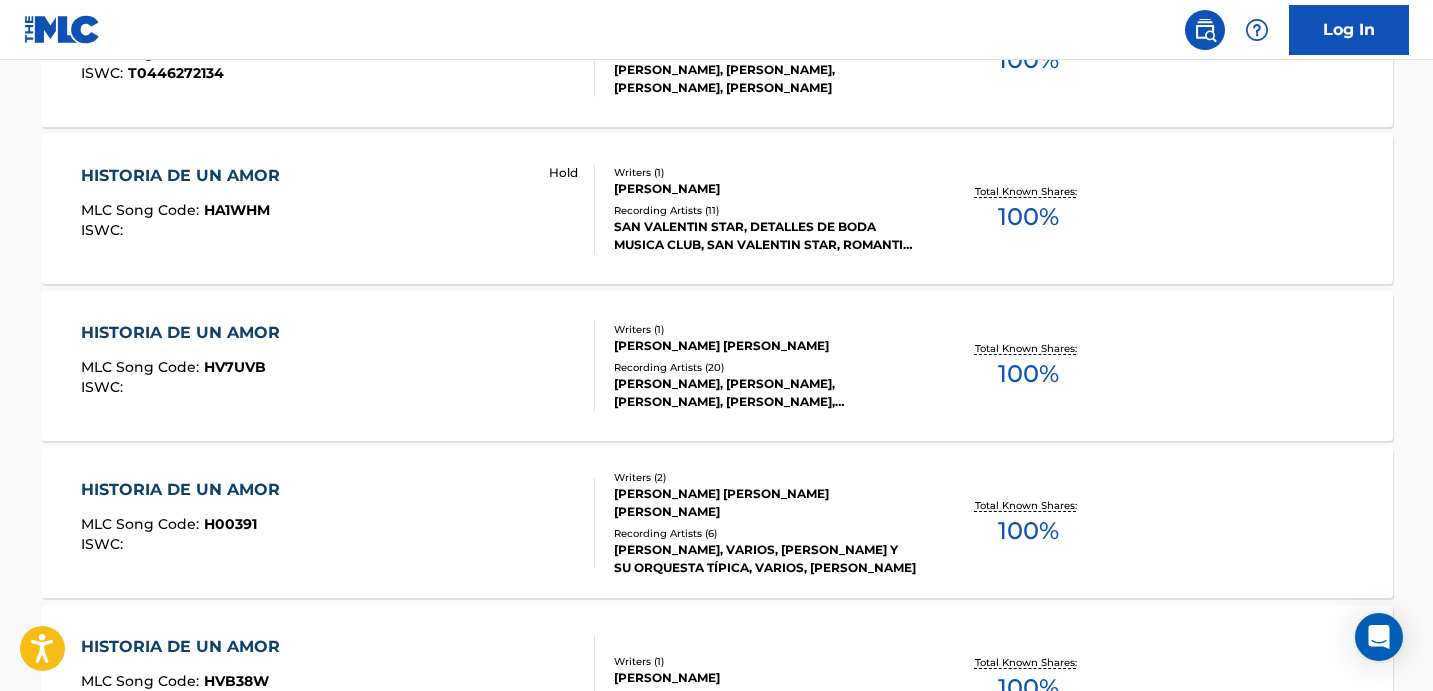 scroll, scrollTop: 11218, scrollLeft: 0, axis: vertical 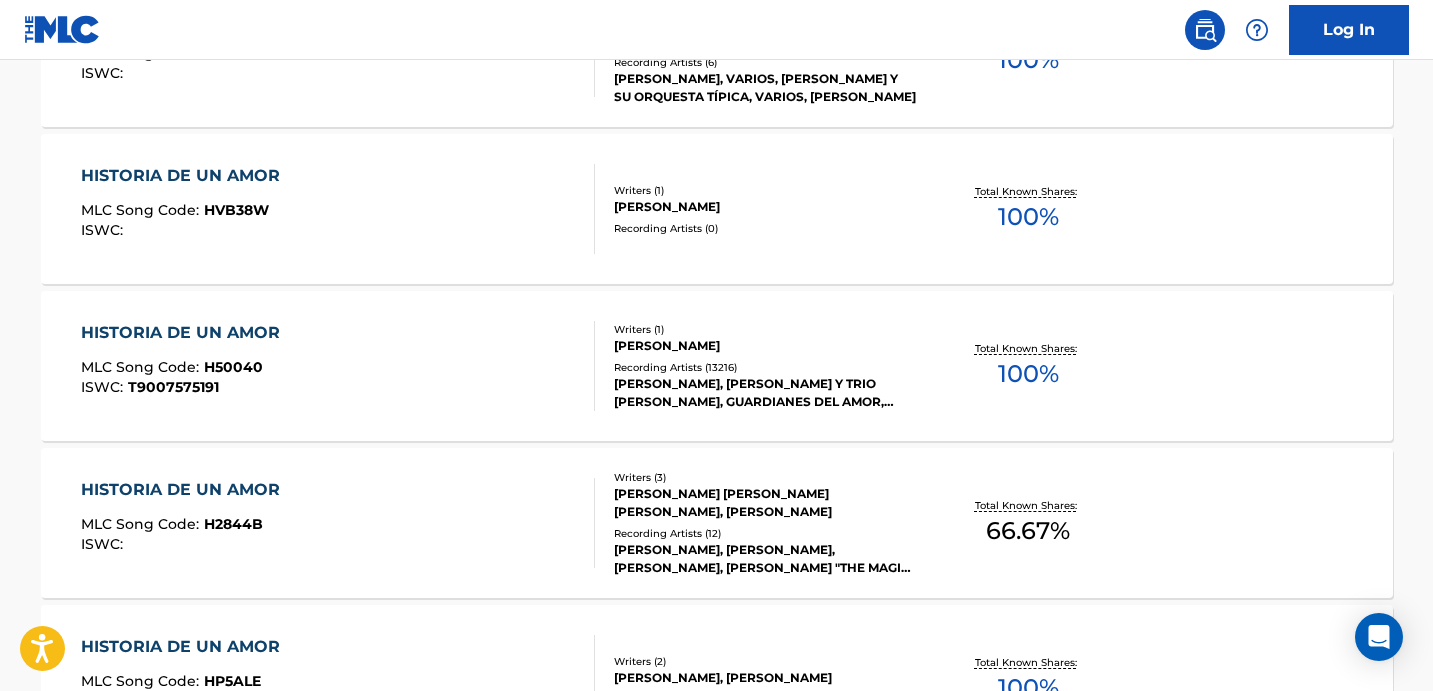 click on "HISTORIA DE UN AMOR" at bounding box center [185, 333] 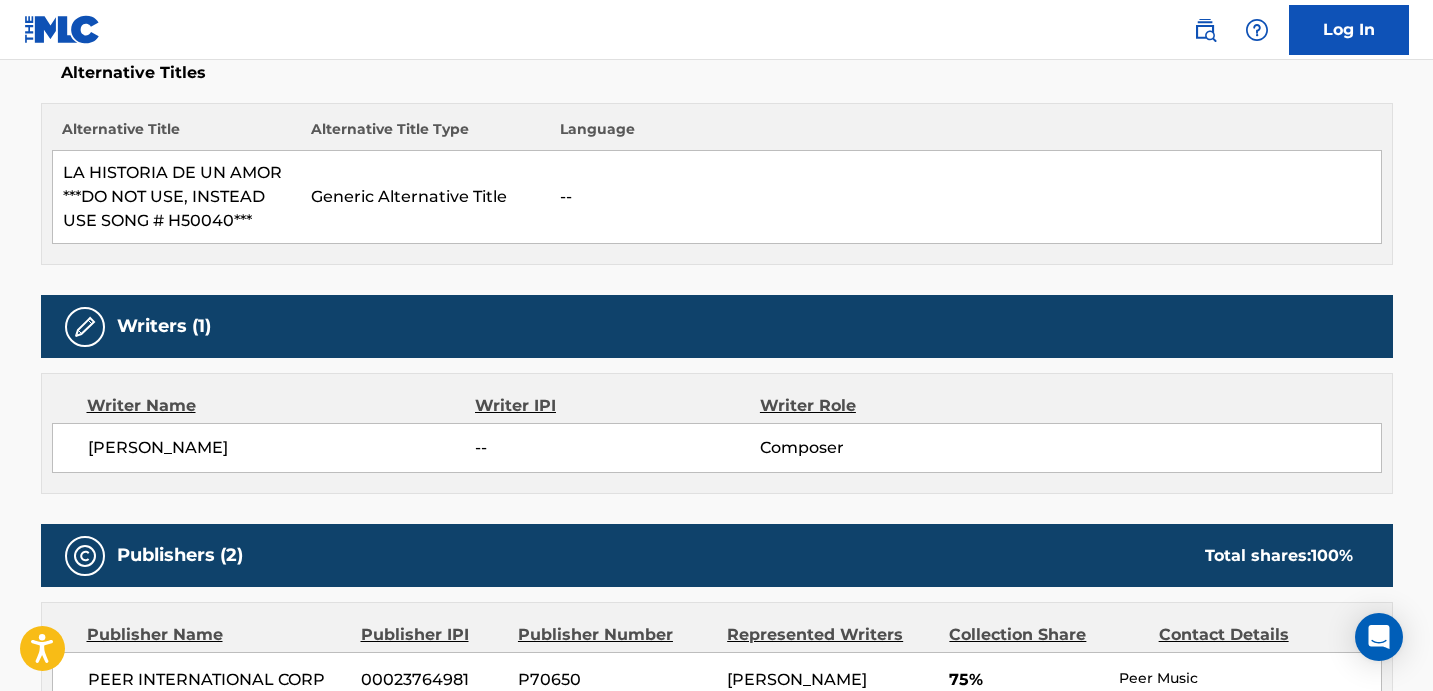 scroll, scrollTop: 545, scrollLeft: 0, axis: vertical 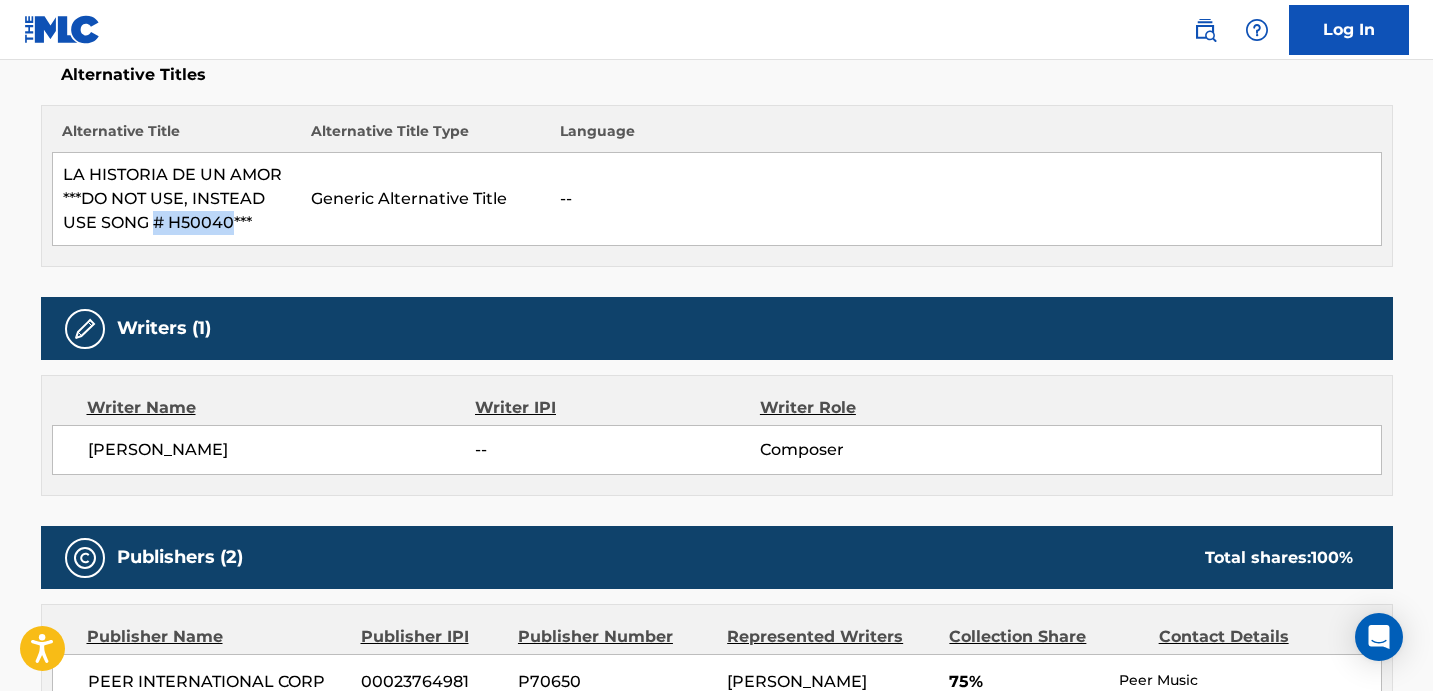drag, startPoint x: 154, startPoint y: 217, endPoint x: 234, endPoint y: 220, distance: 80.05623 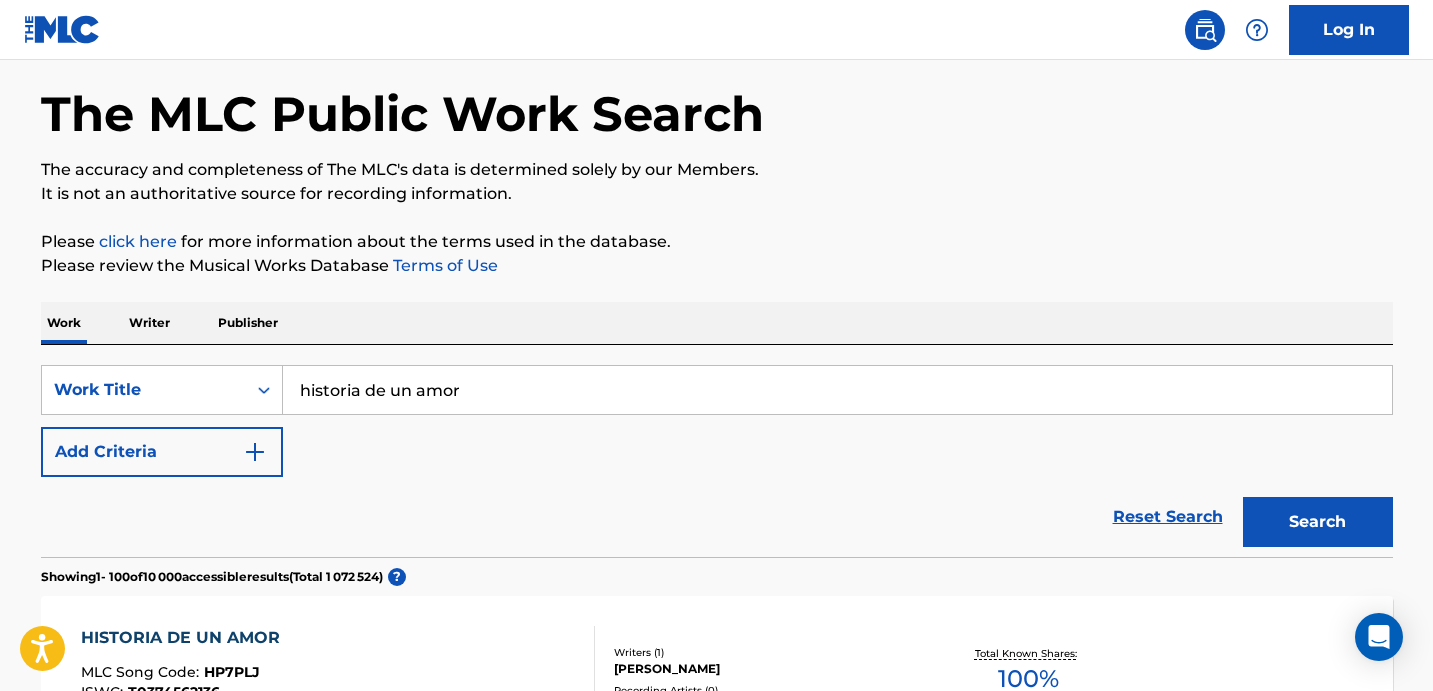 scroll, scrollTop: 0, scrollLeft: 0, axis: both 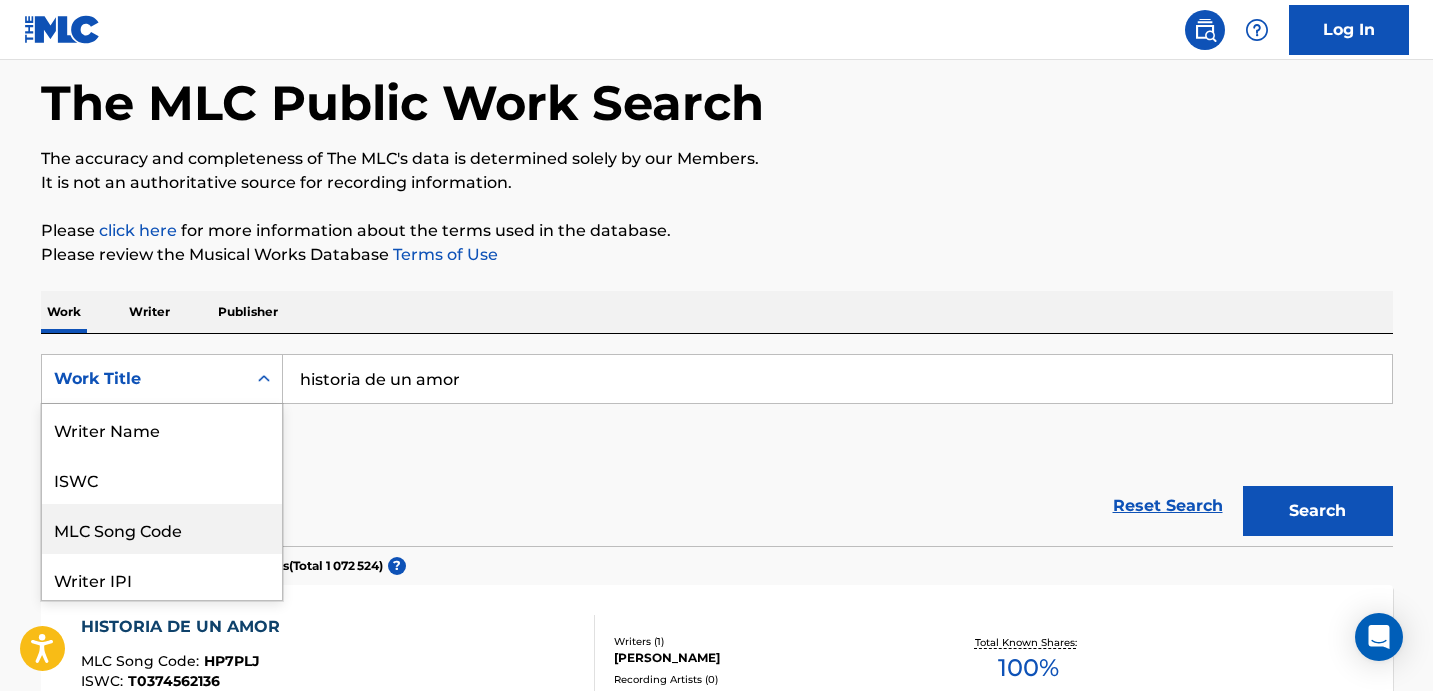 click on "MLC Song Code, 3 of 8. 8 results available. Use Up and Down to choose options, press Enter to select the currently focused option, press Escape to exit the menu, press Tab to select the option and exit the menu. Work Title Writer Name ISWC MLC Song Code Writer IPI Publisher Name Publisher IPI MLC Publisher Number Work Title" at bounding box center [162, 379] 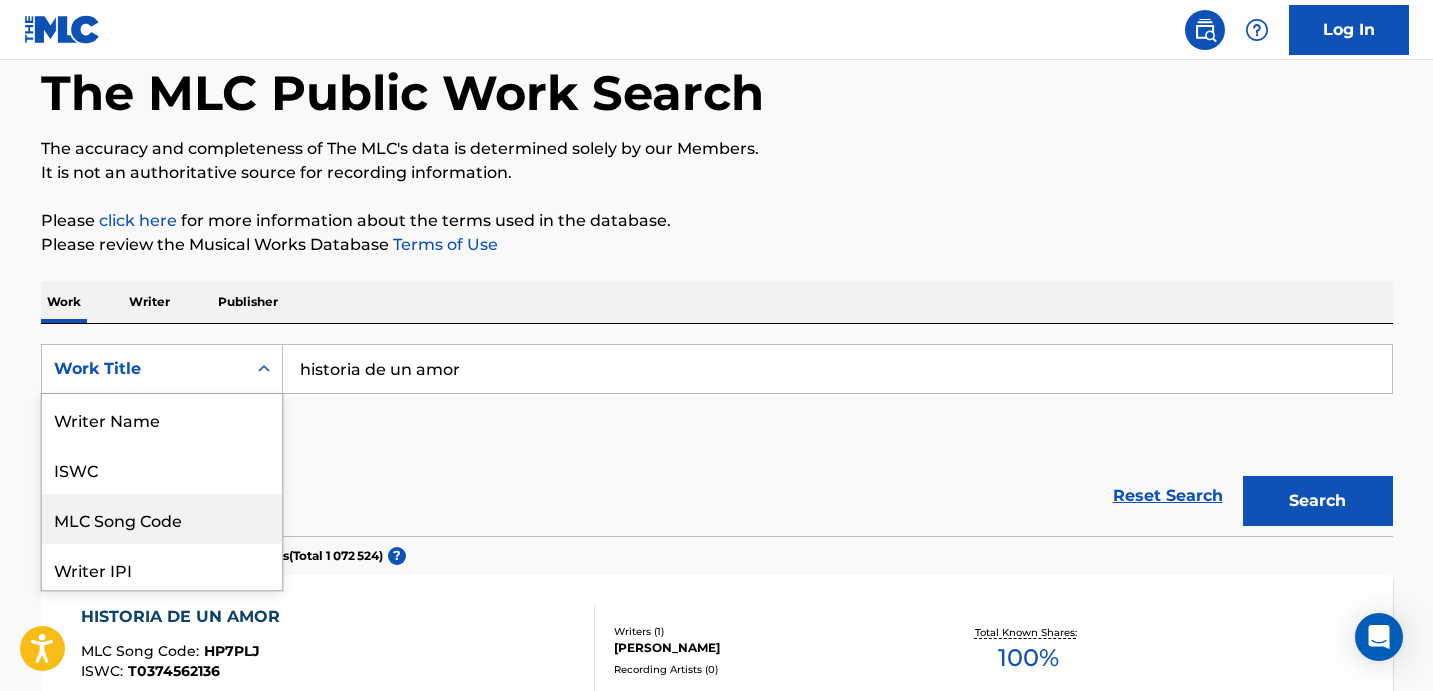 scroll, scrollTop: 100, scrollLeft: 0, axis: vertical 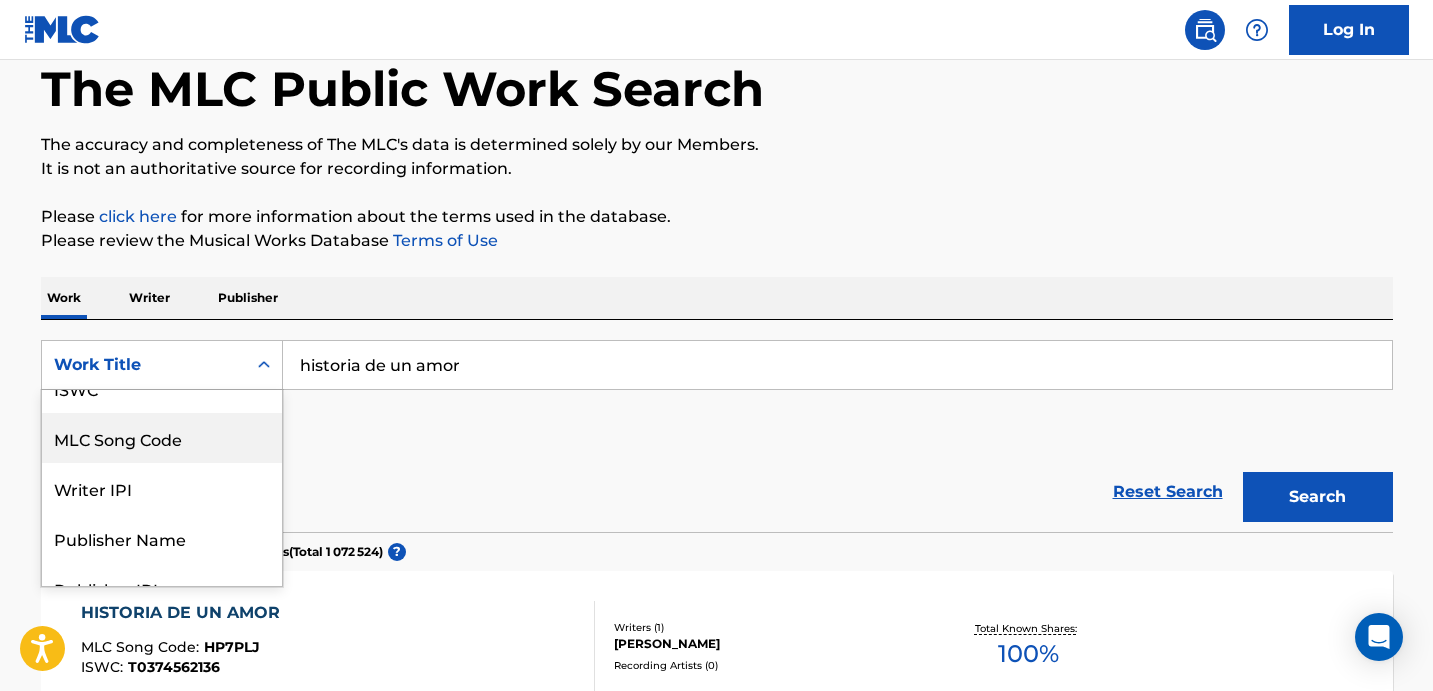 click on "MLC Song Code" at bounding box center (162, 438) 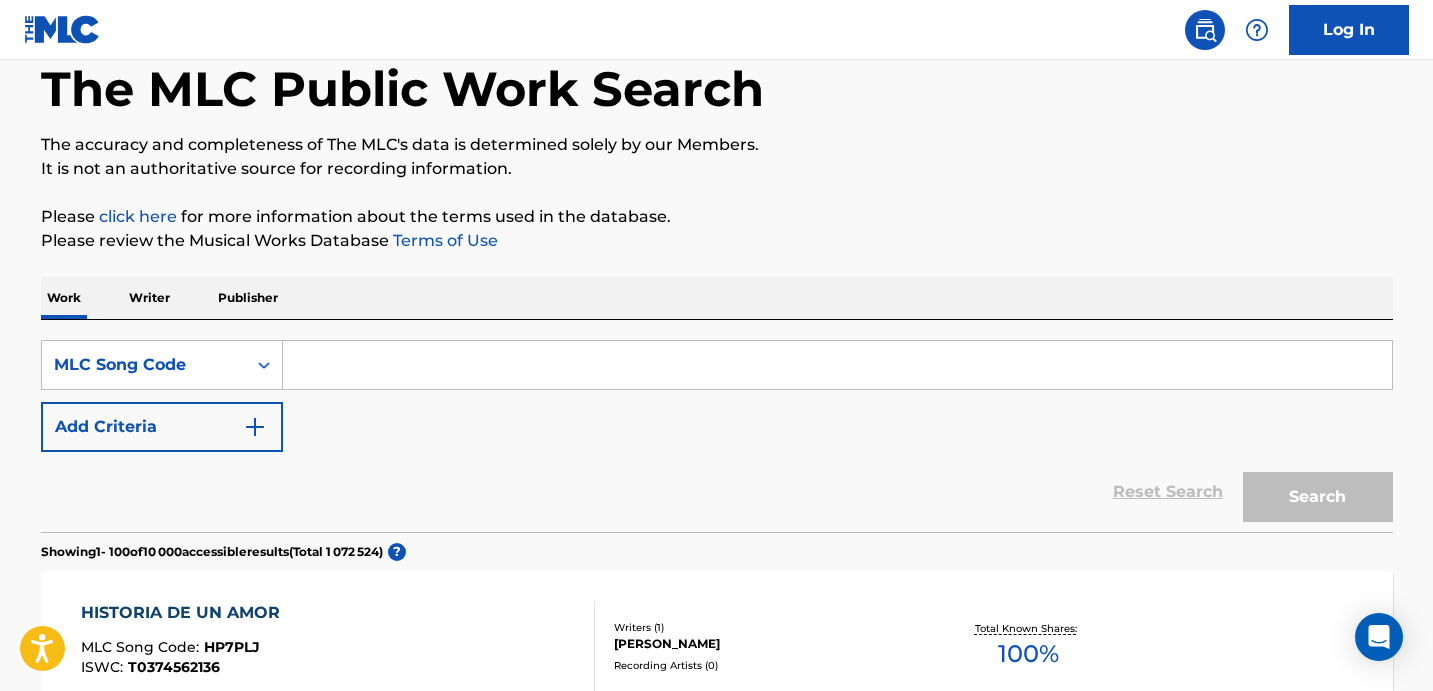 click at bounding box center [837, 365] 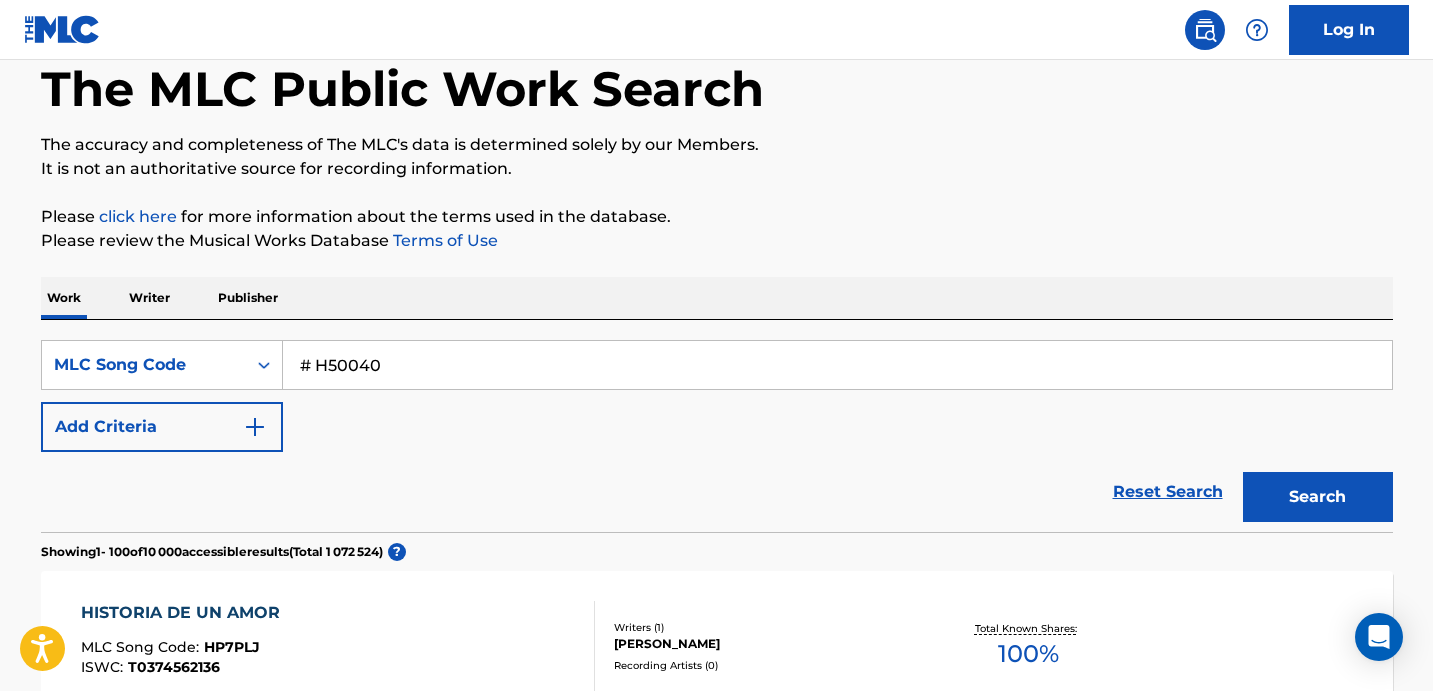 click on "Search" at bounding box center (1318, 497) 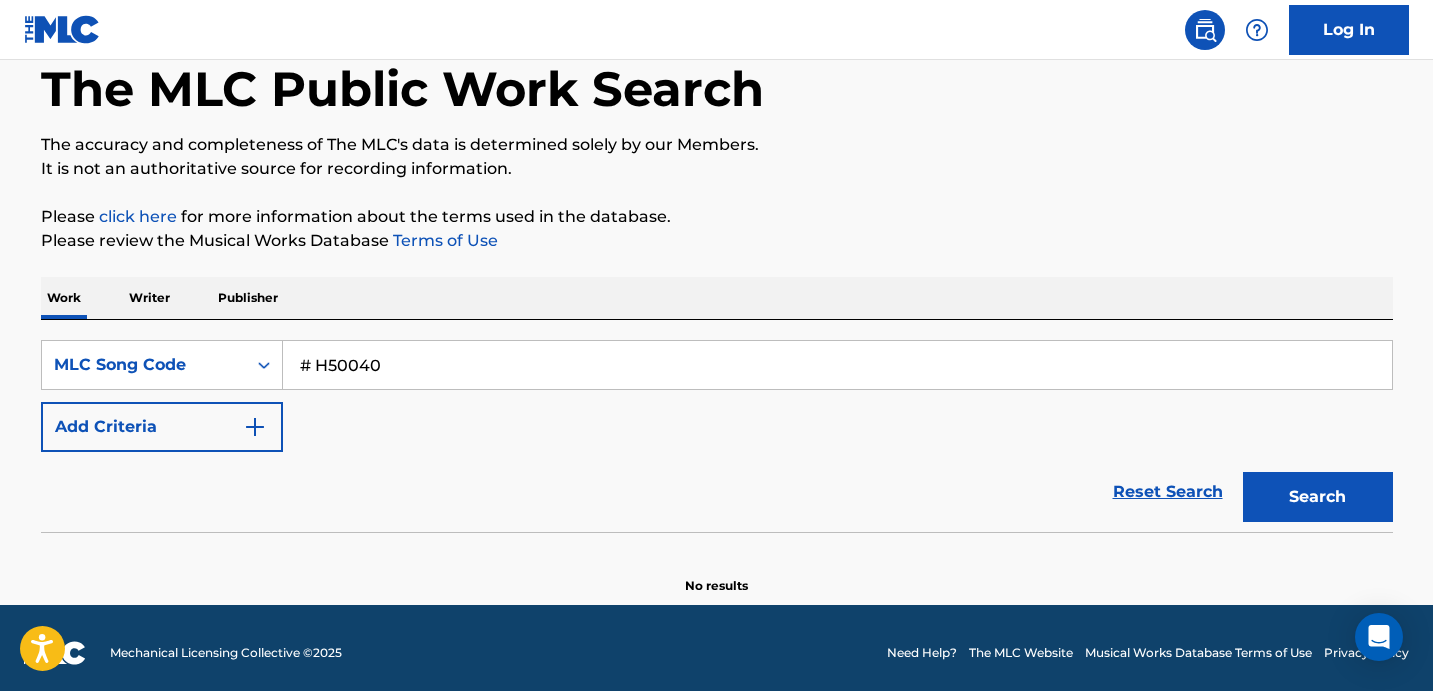 click on "# H50040" at bounding box center (837, 365) 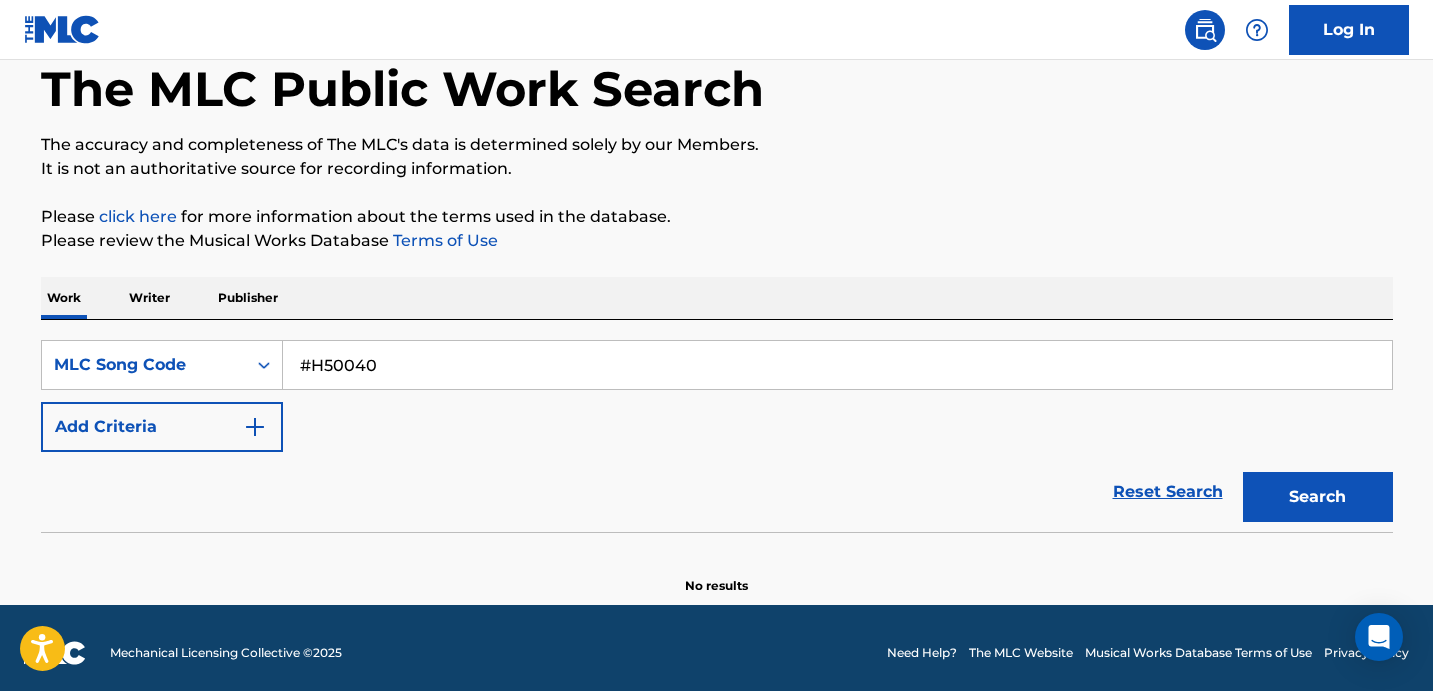 click on "Search" at bounding box center [1318, 497] 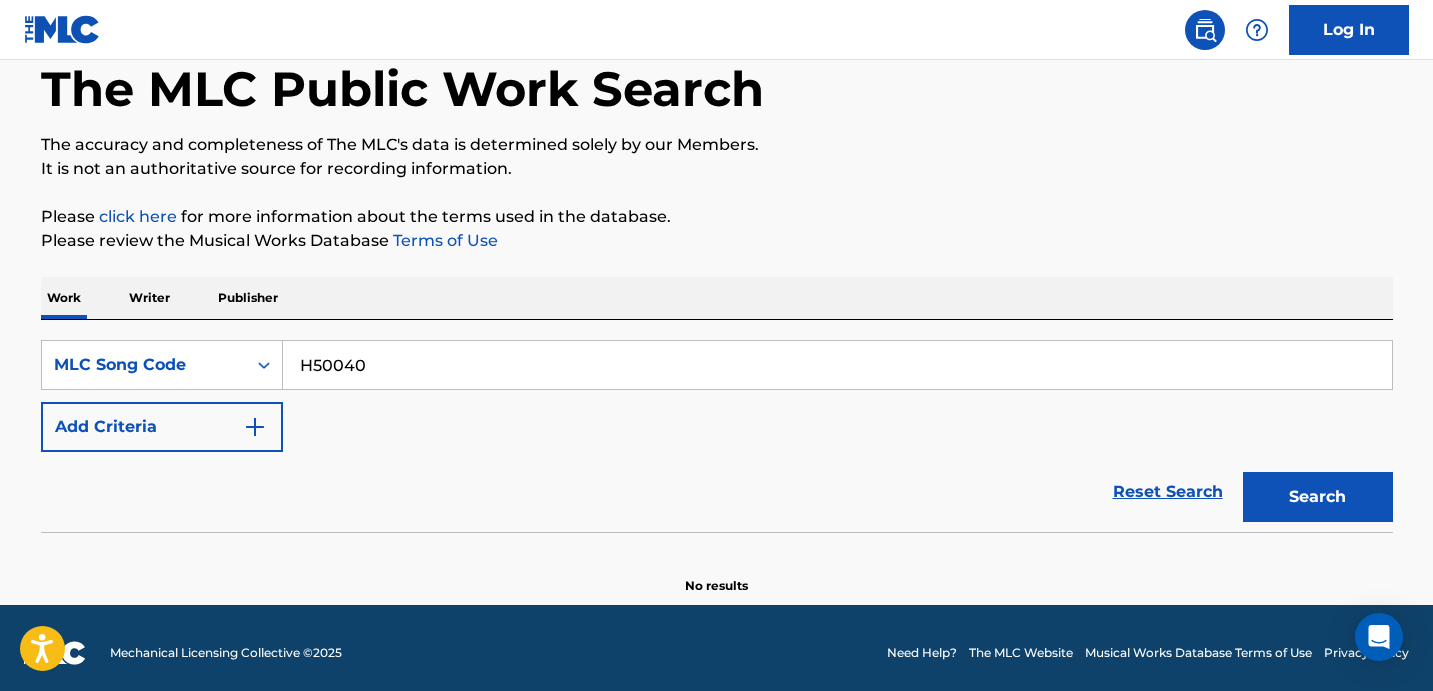 type on "H50040" 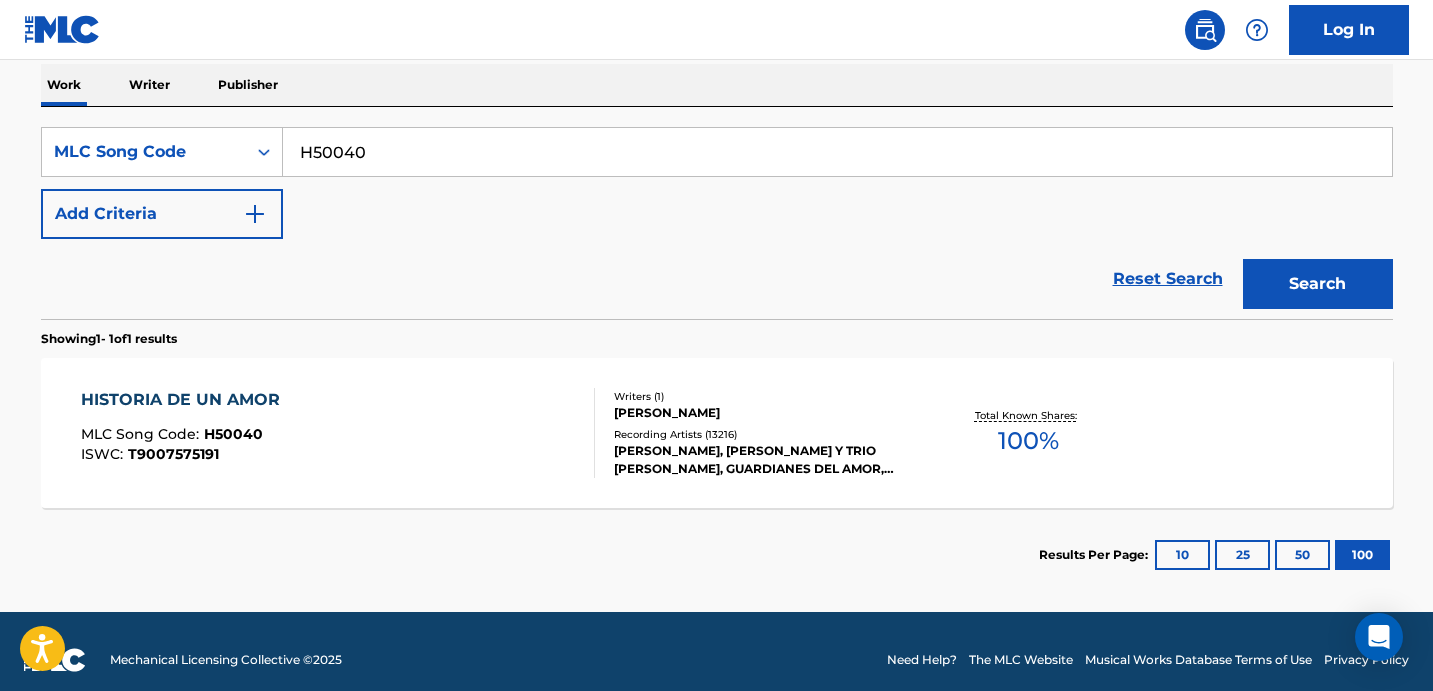 scroll, scrollTop: 335, scrollLeft: 0, axis: vertical 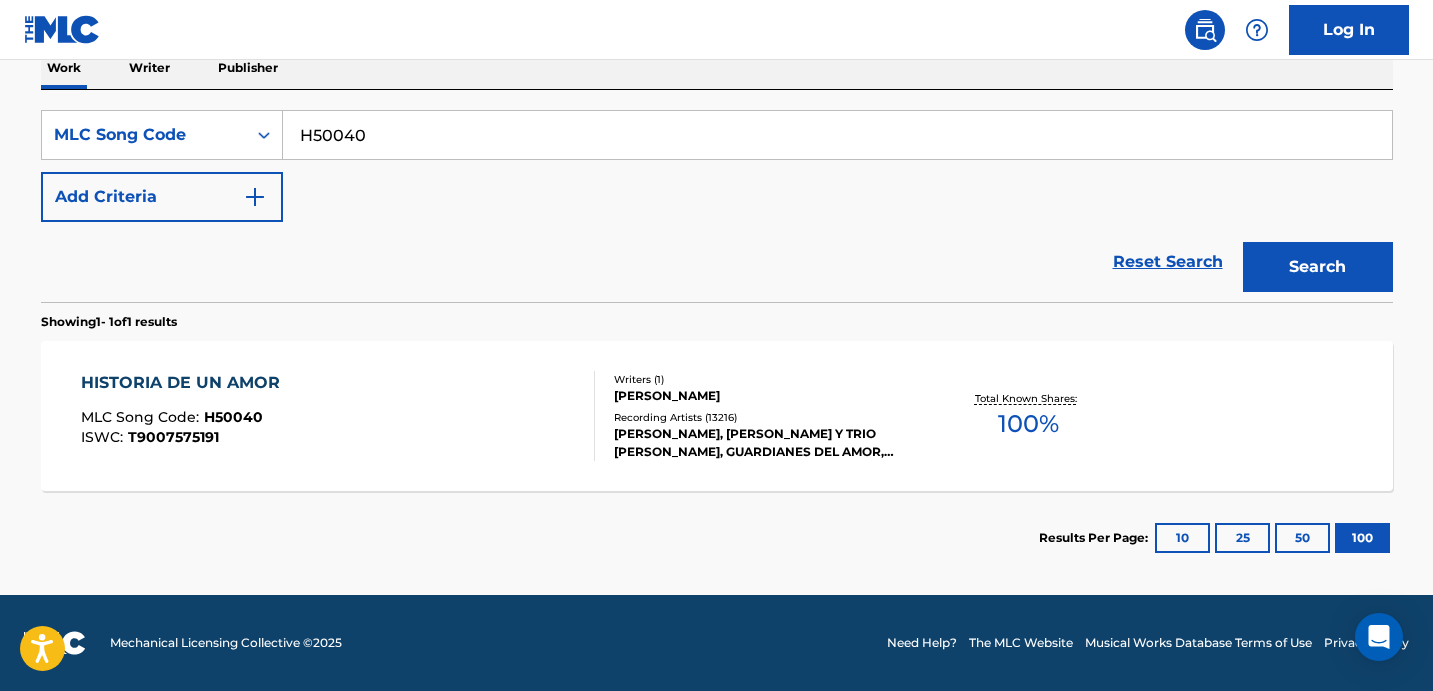 click on "HISTORIA DE UN AMOR" at bounding box center (185, 383) 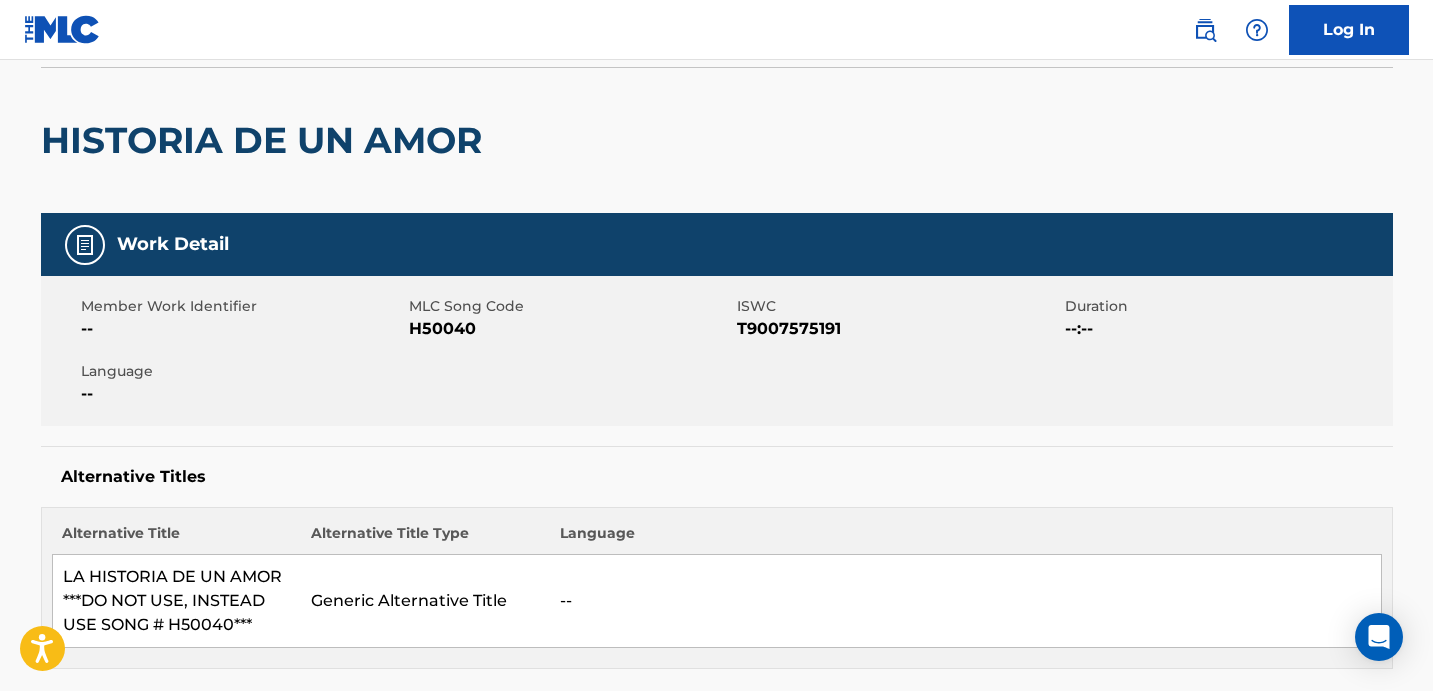 scroll, scrollTop: 0, scrollLeft: 0, axis: both 